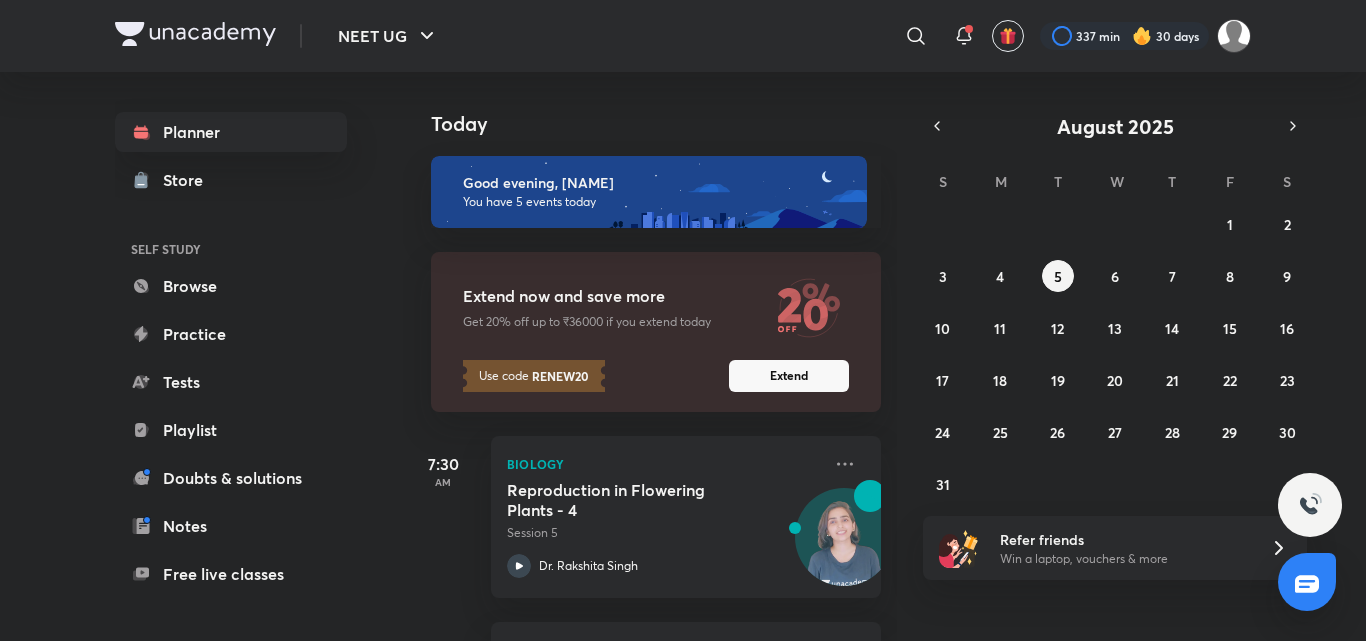 scroll, scrollTop: 0, scrollLeft: 0, axis: both 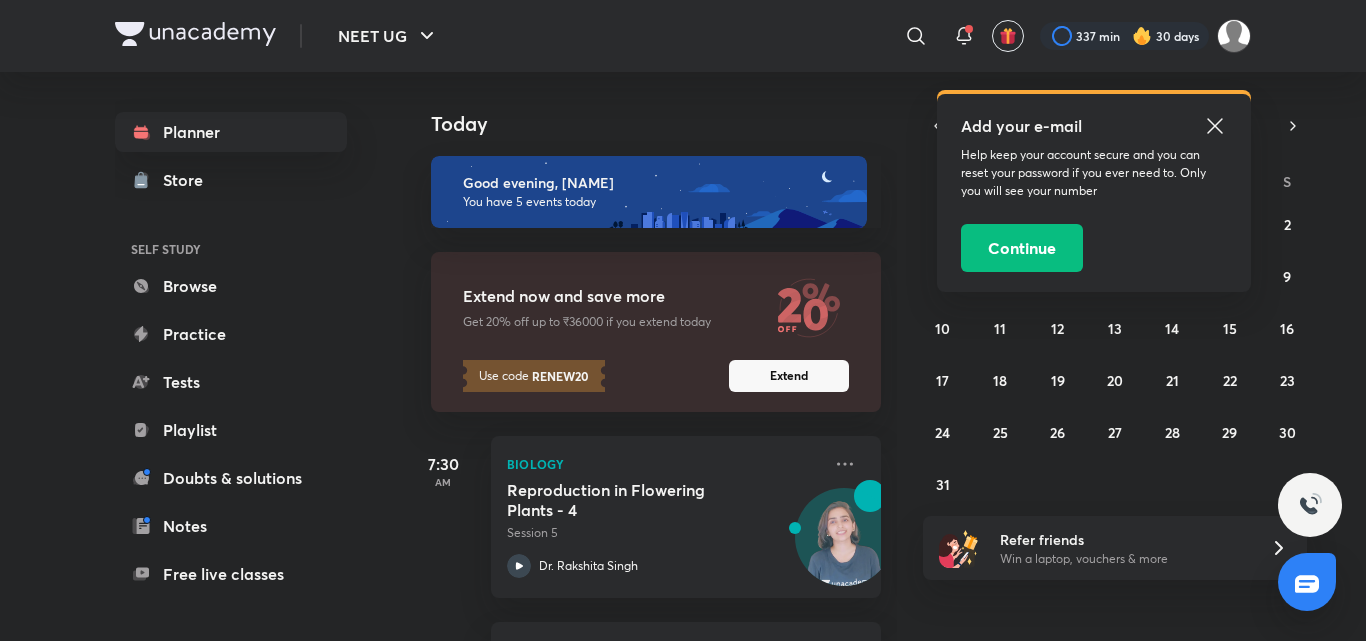 click 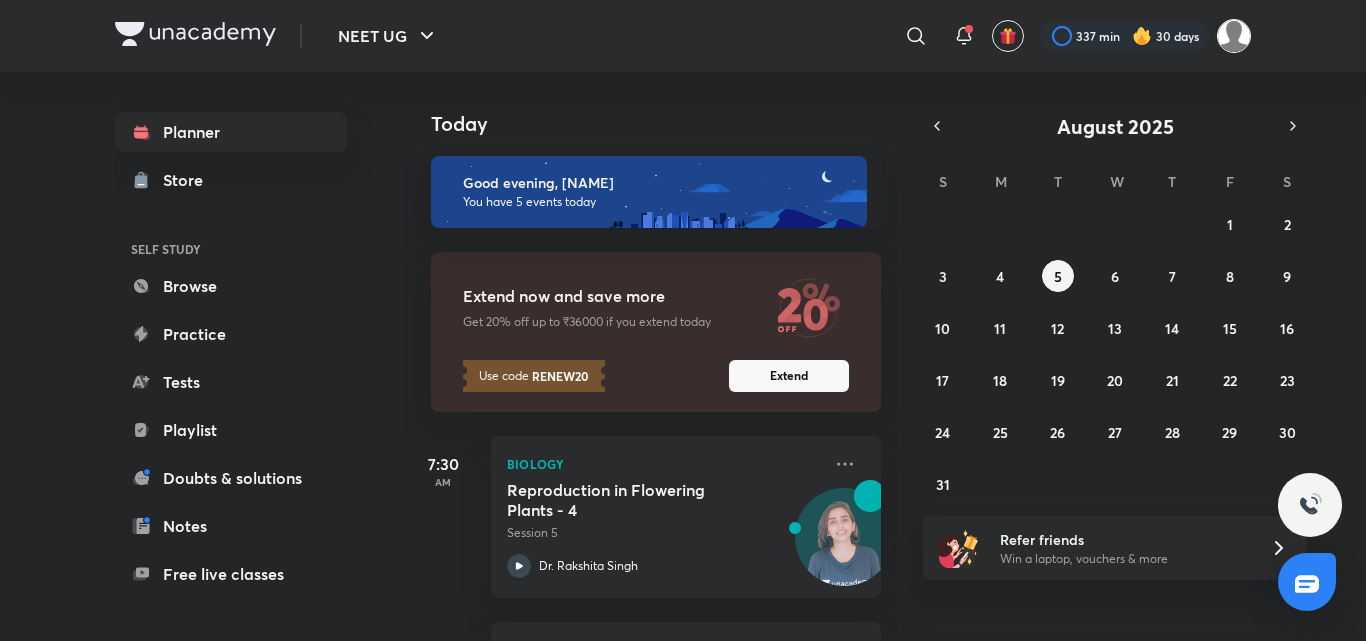 click at bounding box center [1234, 36] 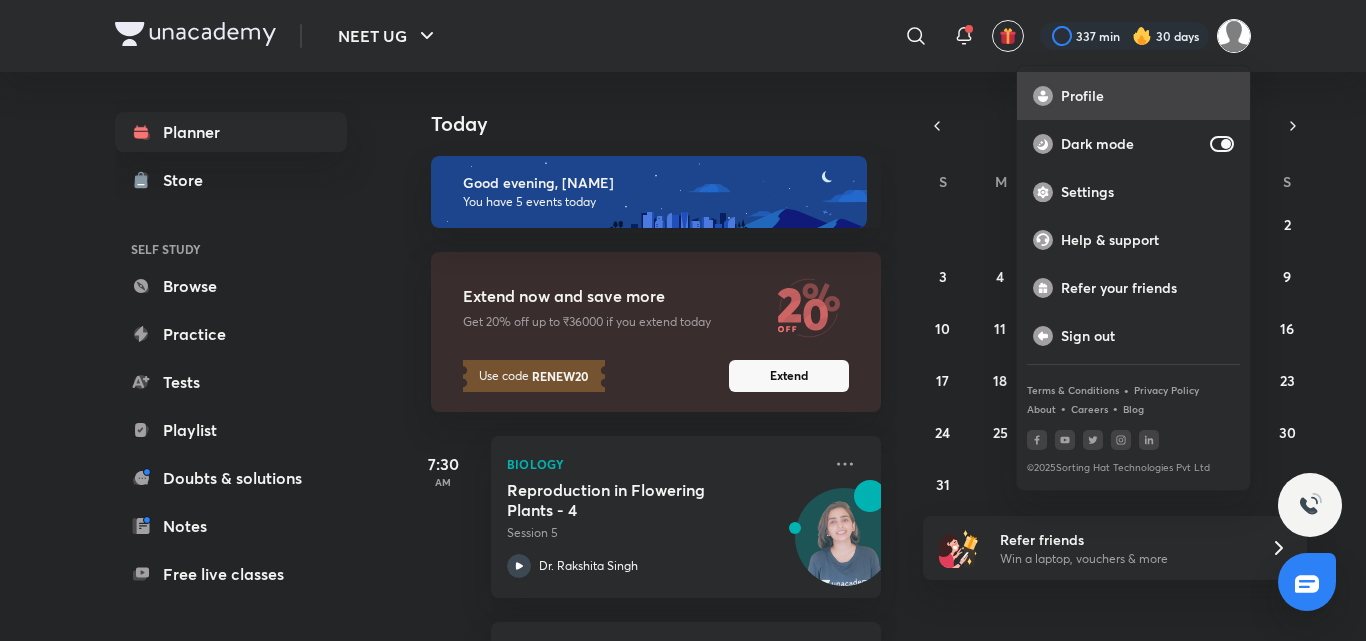 click on "Profile" at bounding box center [1147, 96] 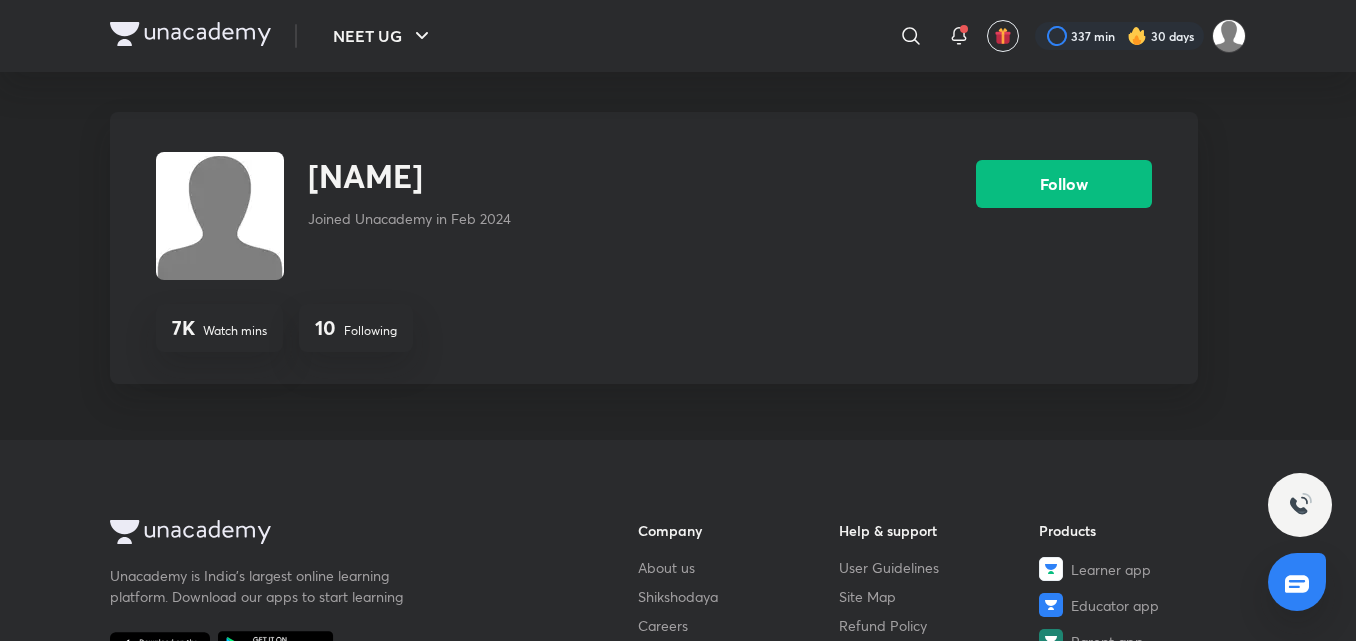click on "Following" at bounding box center [370, 331] 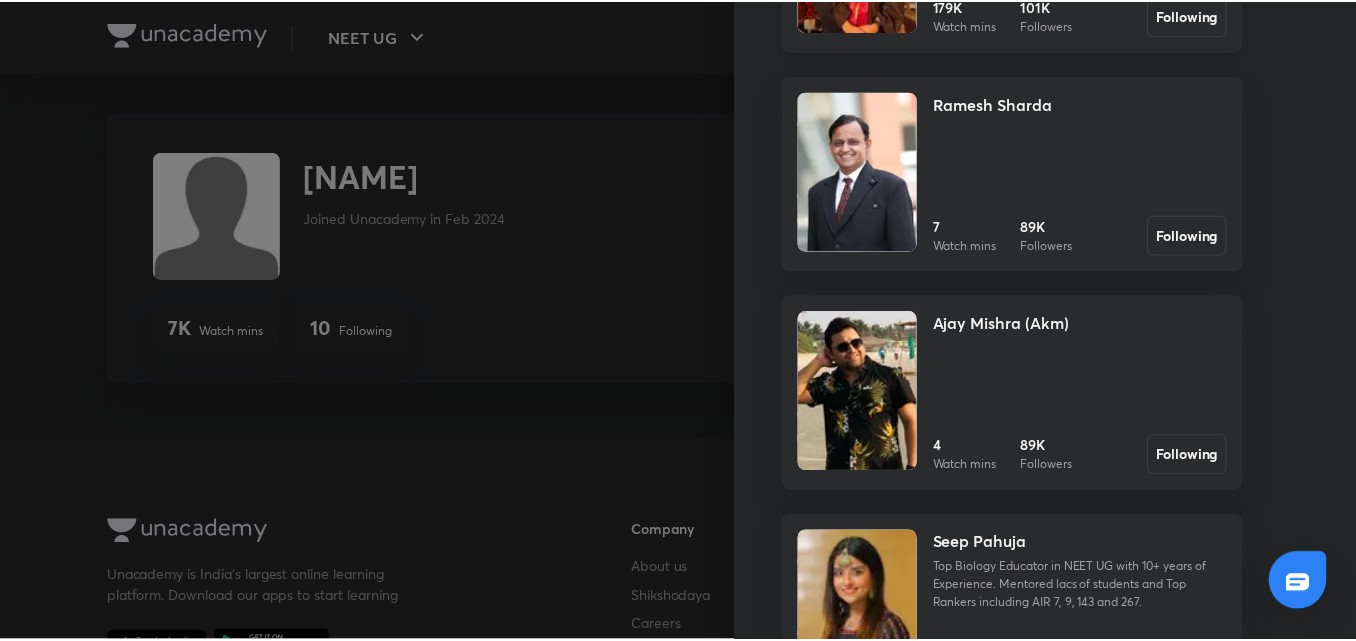 scroll, scrollTop: 581, scrollLeft: 0, axis: vertical 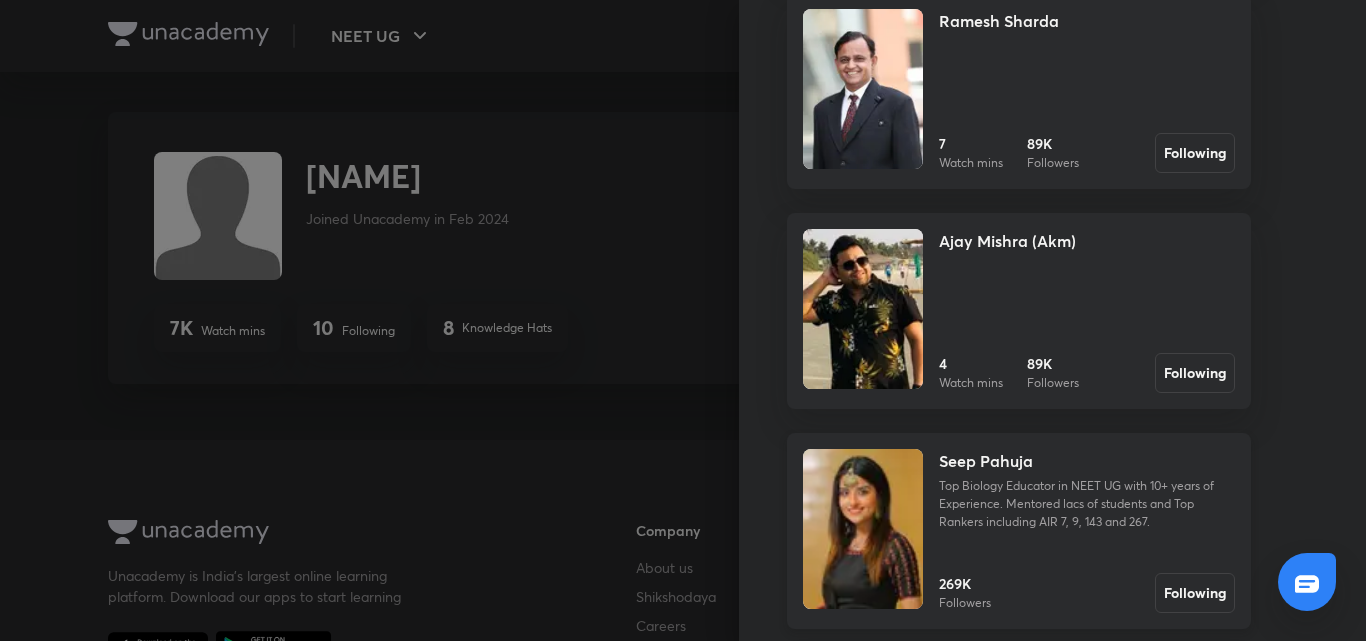 click at bounding box center (863, 529) 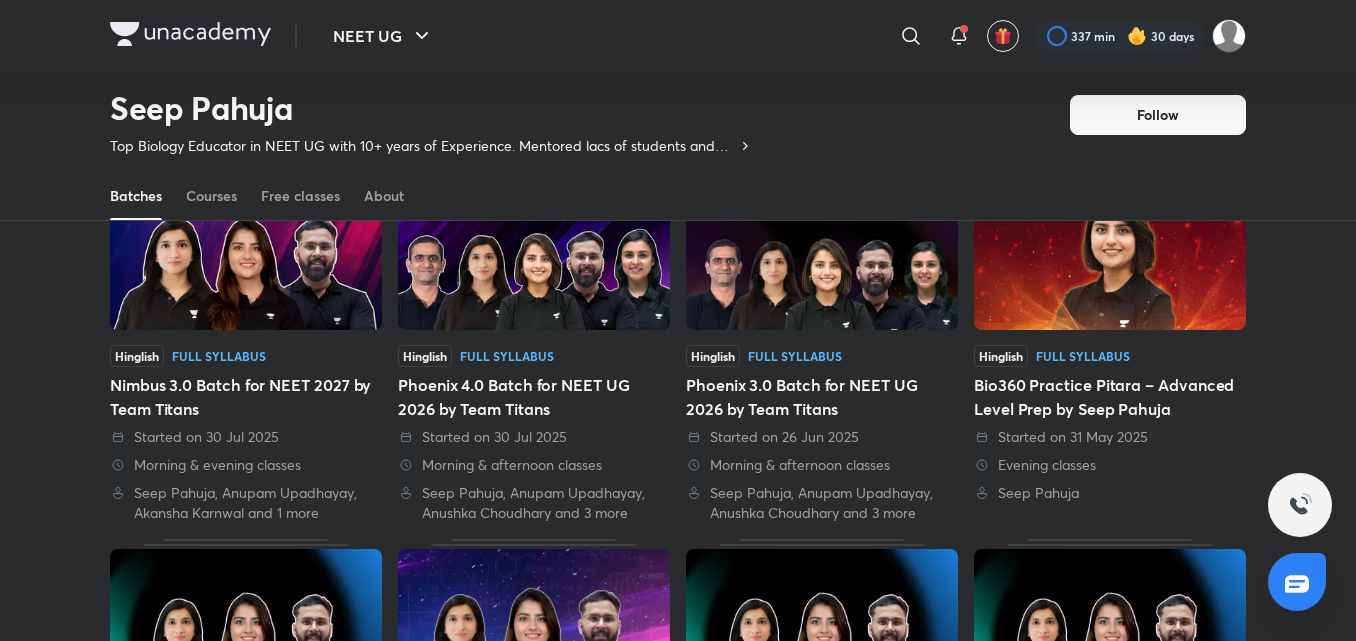 scroll, scrollTop: 187, scrollLeft: 0, axis: vertical 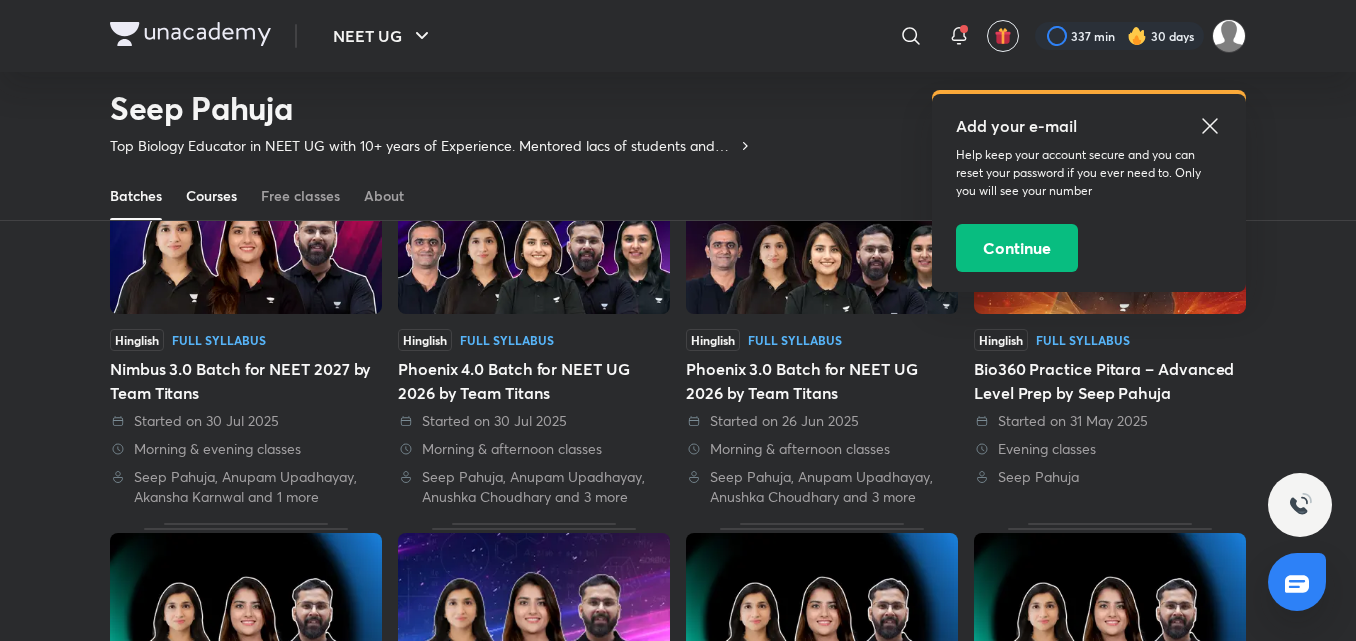 click on "Courses" at bounding box center (211, 196) 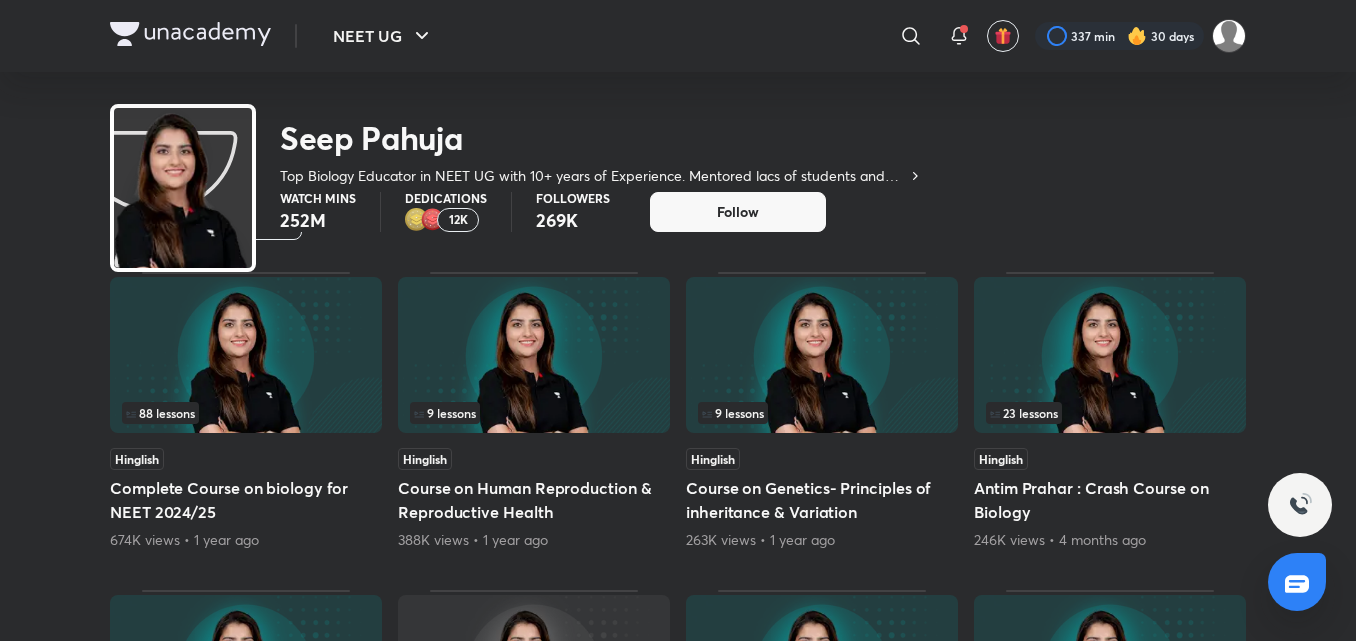 scroll, scrollTop: 0, scrollLeft: 0, axis: both 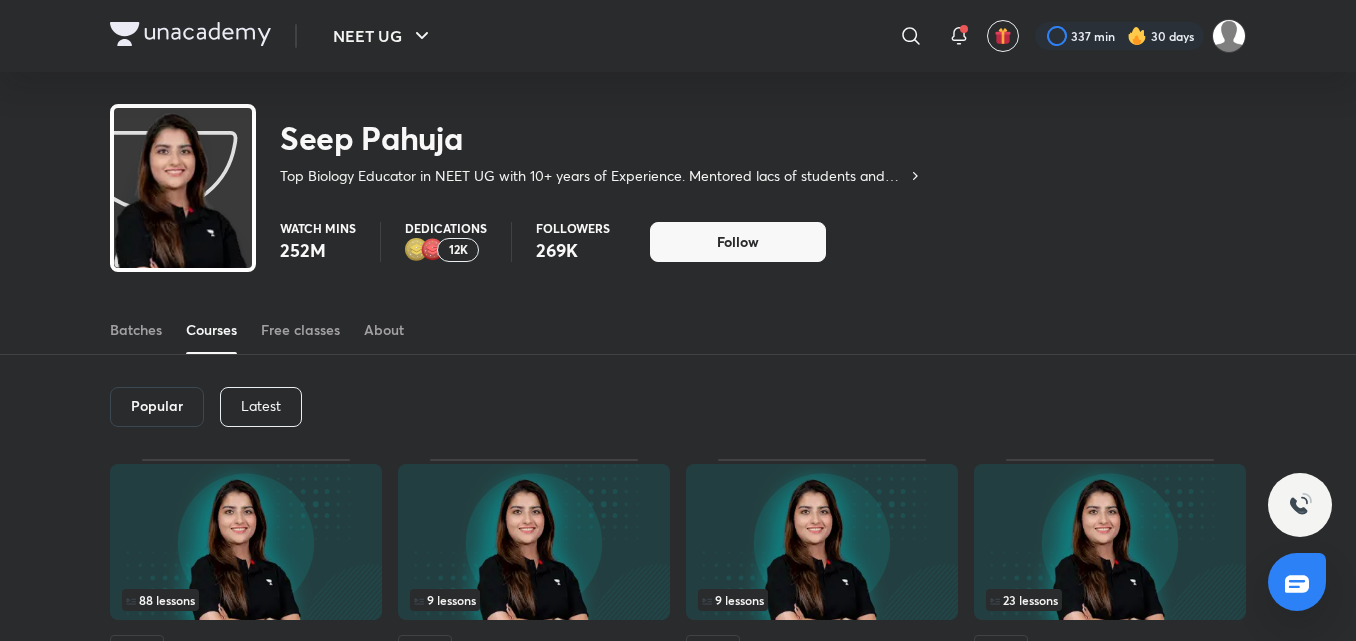 click on "Latest" at bounding box center (261, 407) 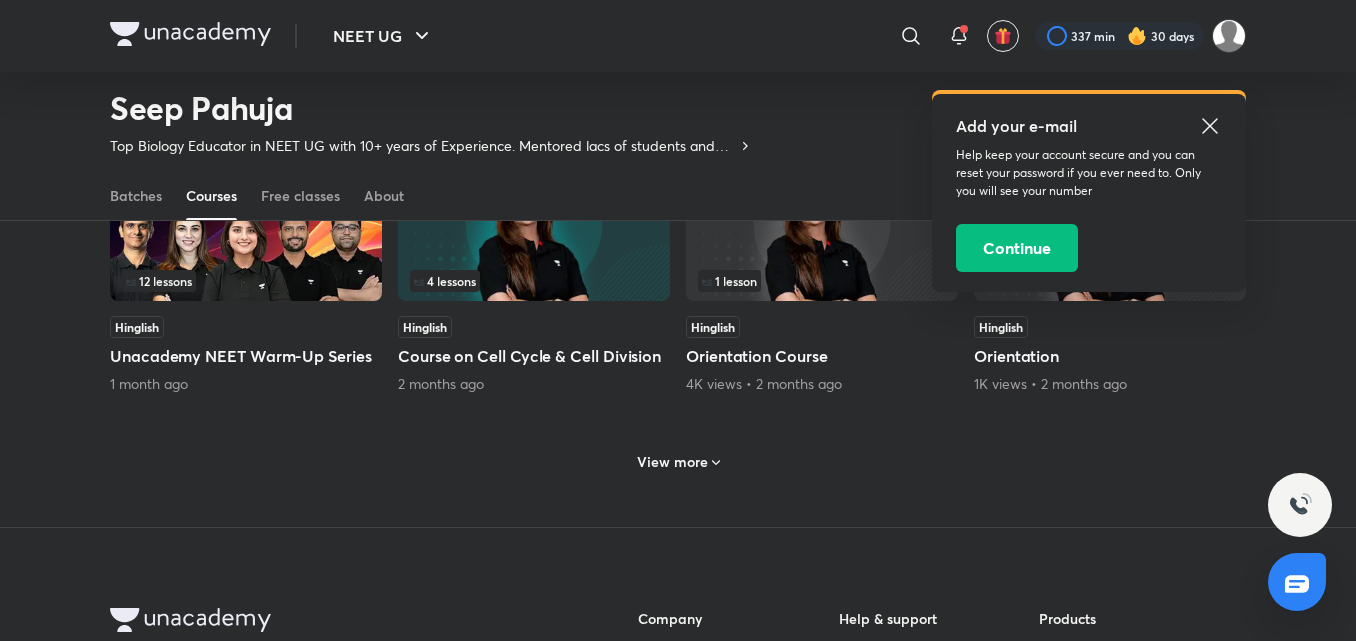scroll, scrollTop: 904, scrollLeft: 0, axis: vertical 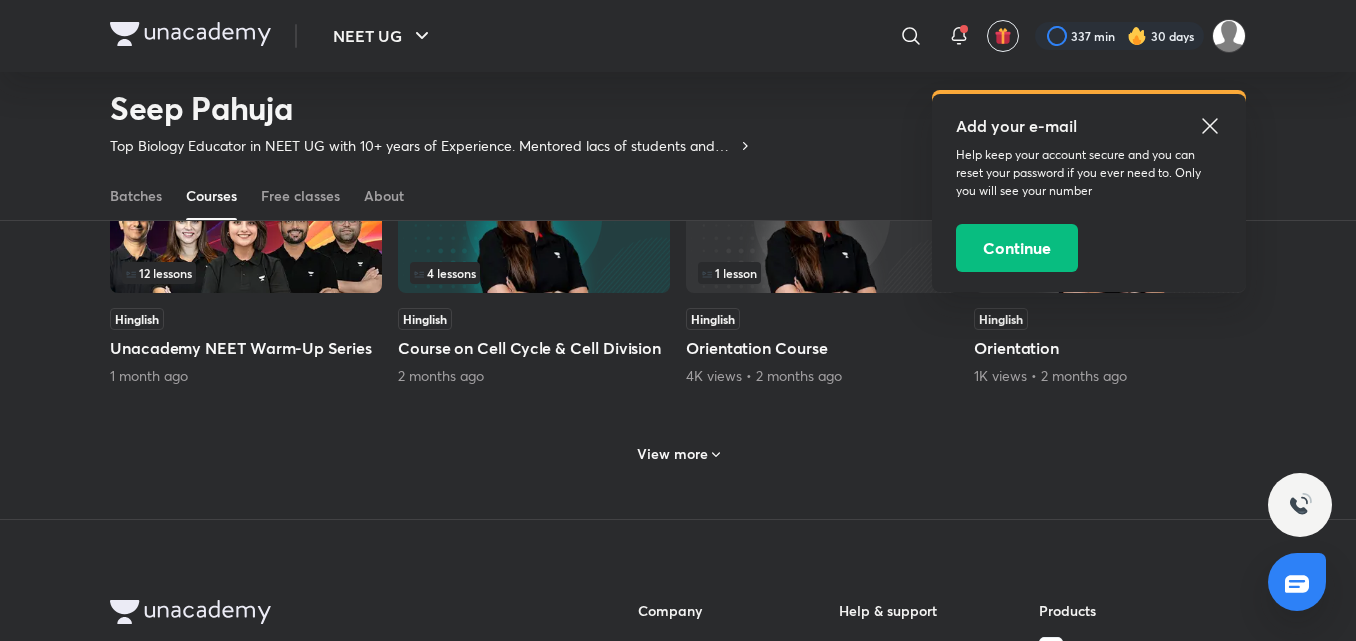 click on "View more" at bounding box center [672, 454] 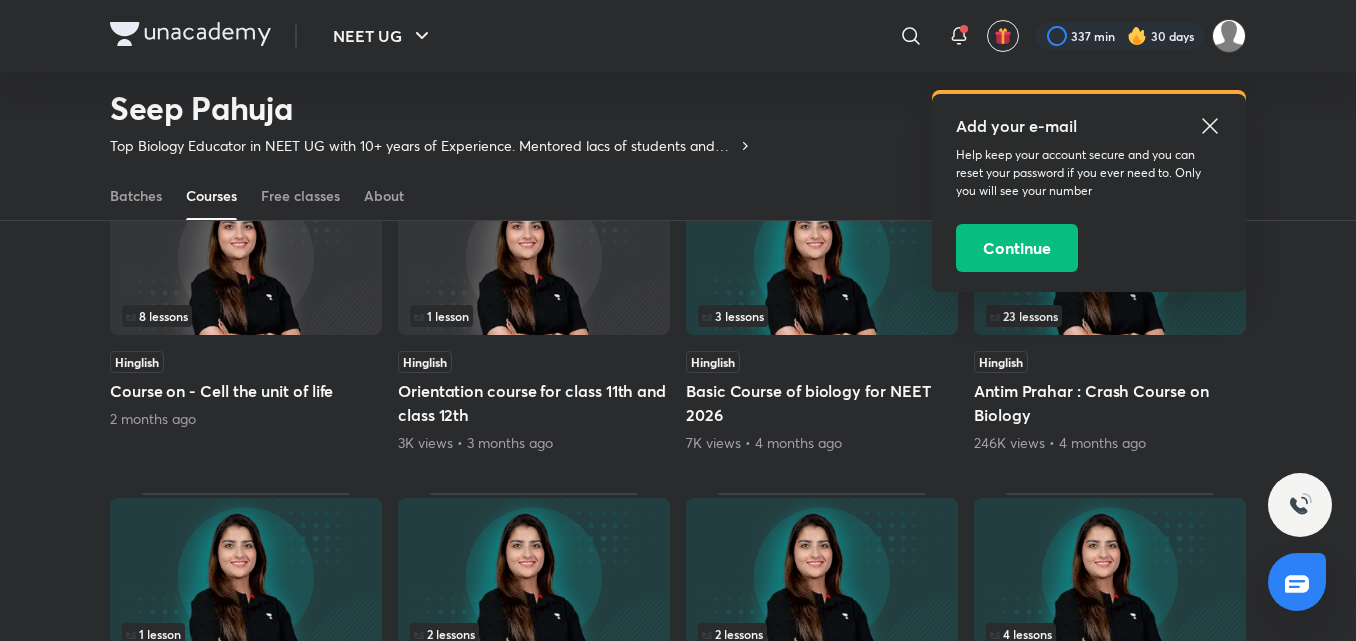 scroll, scrollTop: 1137, scrollLeft: 0, axis: vertical 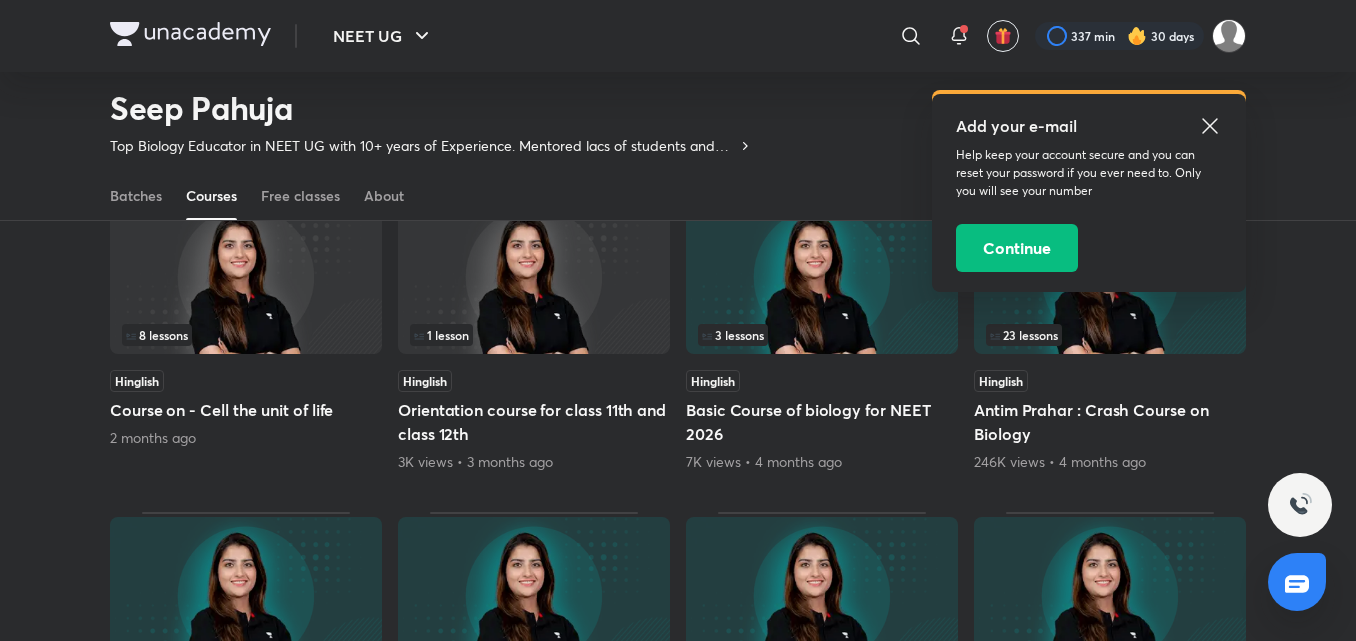 click on "Hinglish" at bounding box center (246, 381) 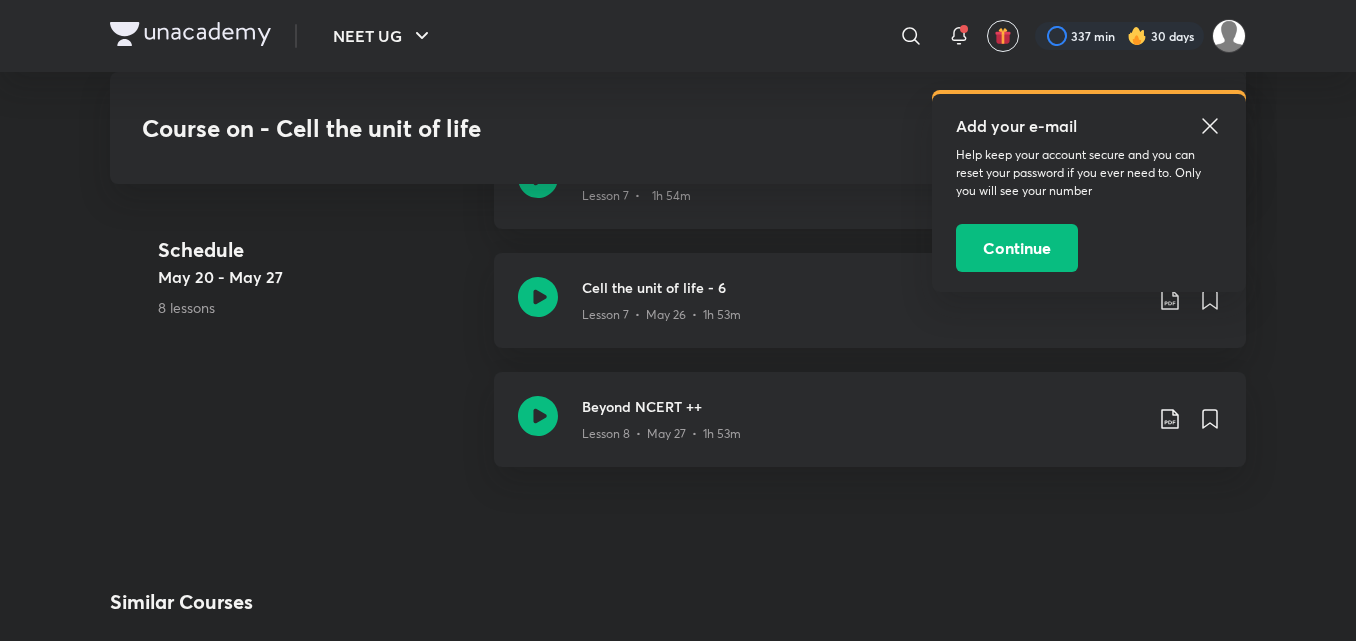 scroll, scrollTop: 1800, scrollLeft: 0, axis: vertical 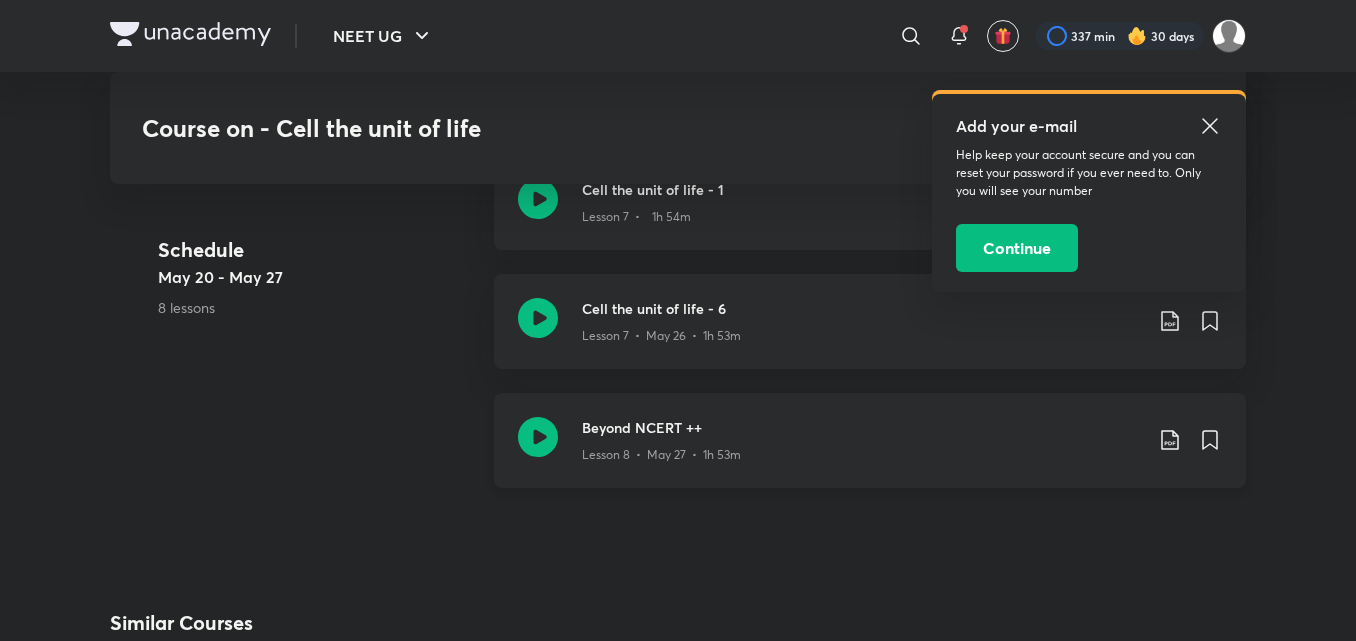click on "Beyond NCERT ++ Lesson 8  •  May 27  •  1h 53m" at bounding box center [870, 440] 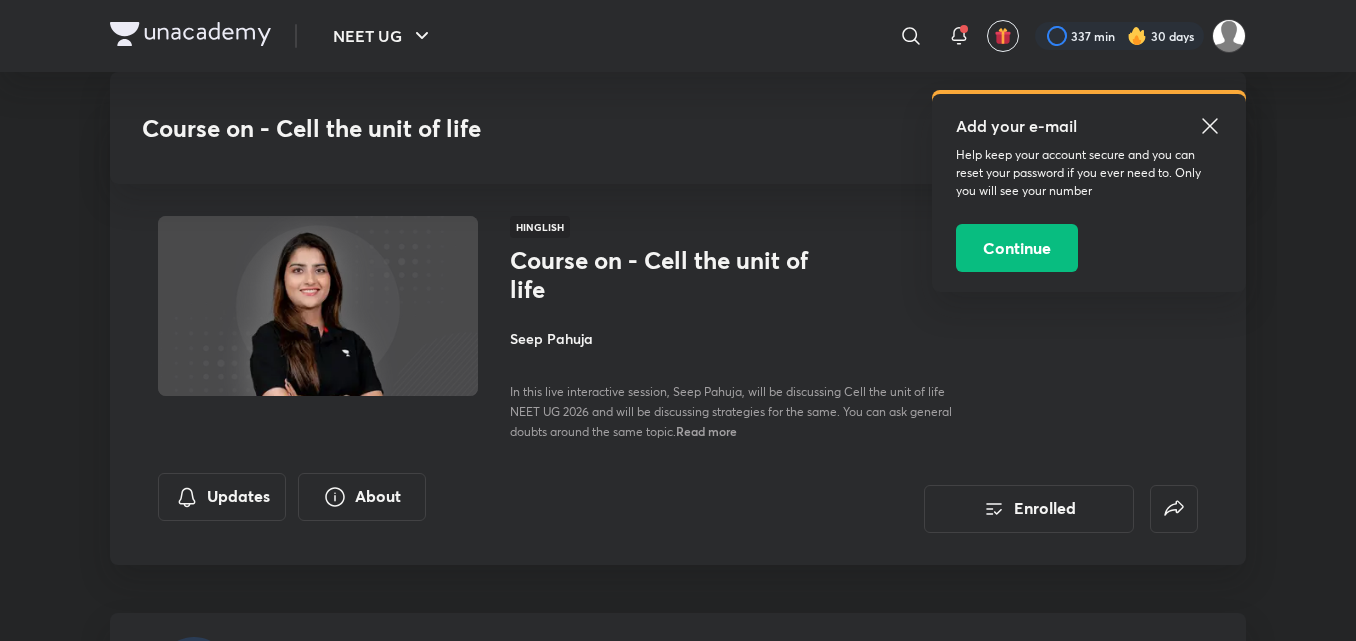 scroll, scrollTop: 1800, scrollLeft: 0, axis: vertical 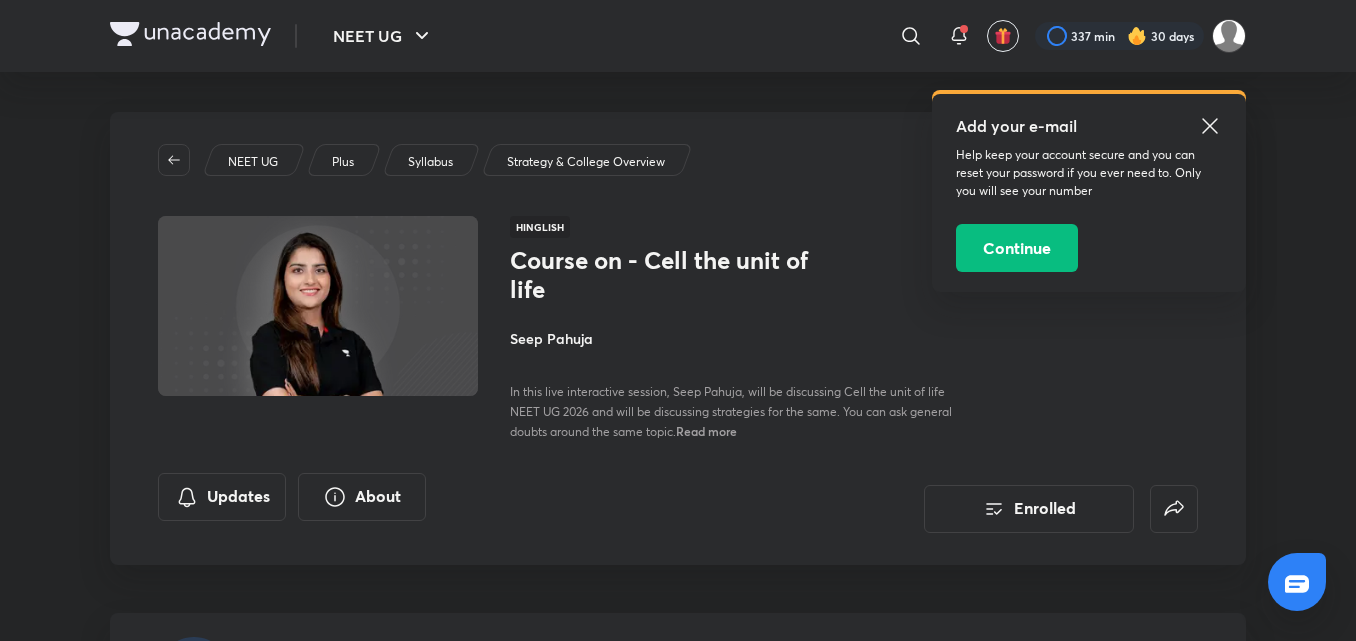 click 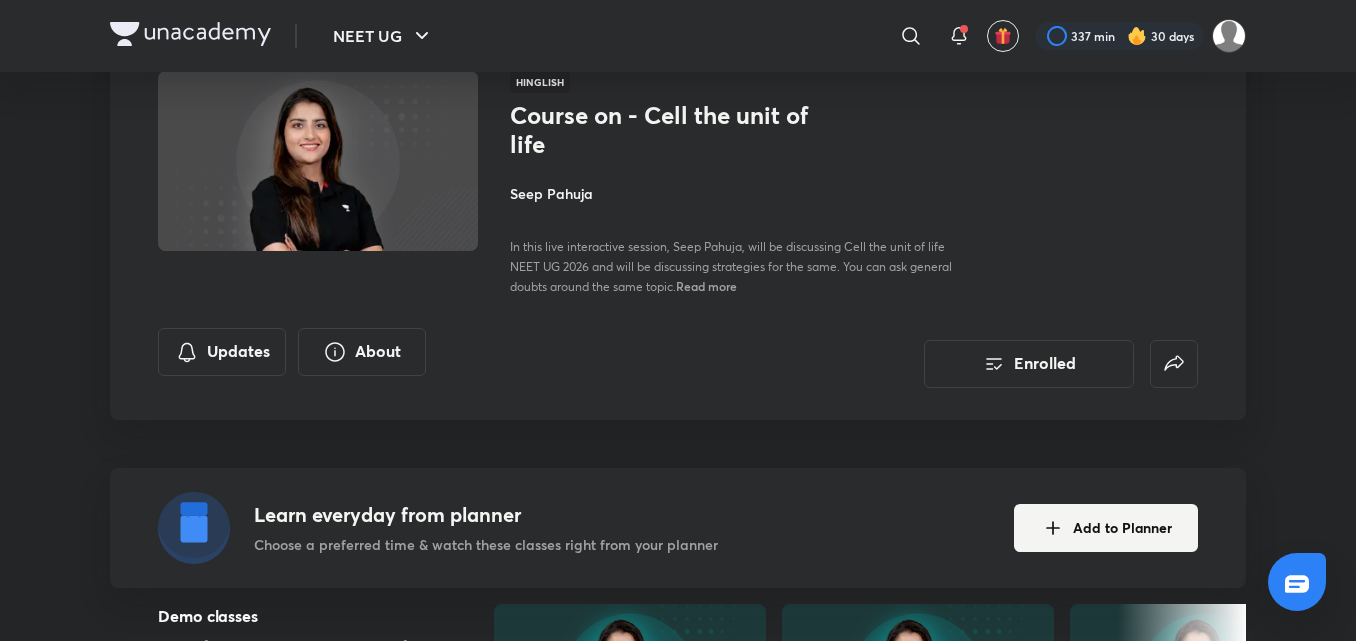 scroll, scrollTop: 0, scrollLeft: 0, axis: both 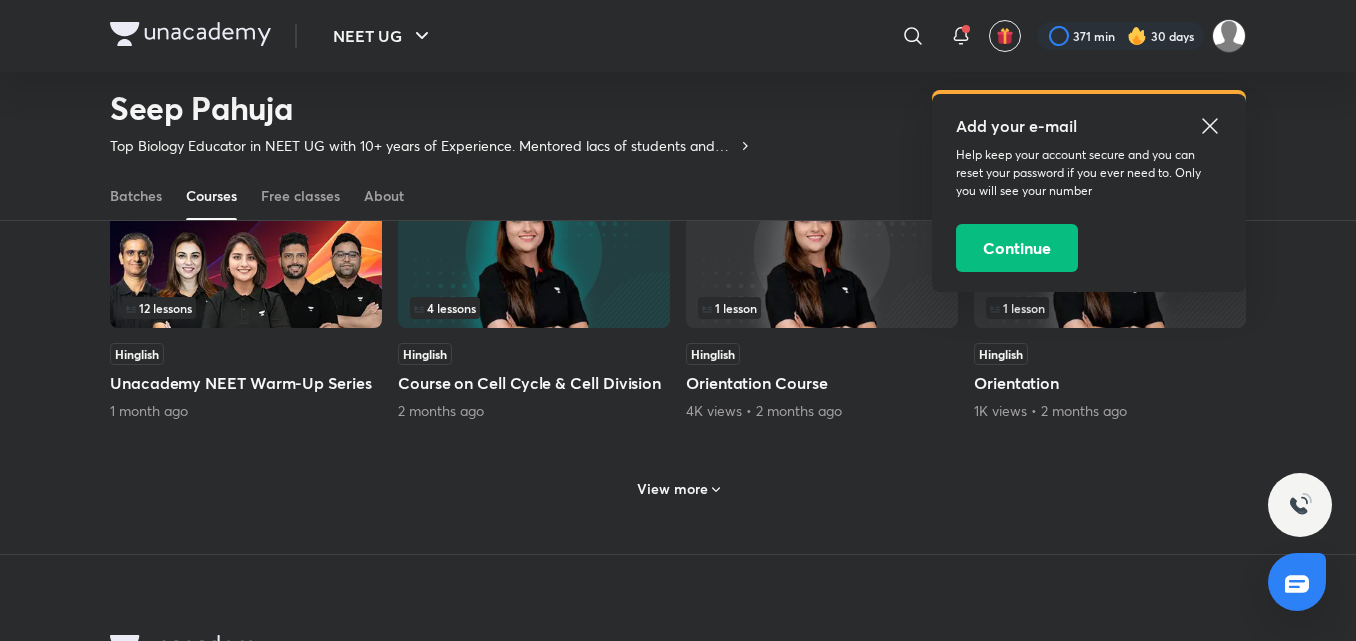 click on "View more" at bounding box center [678, 487] 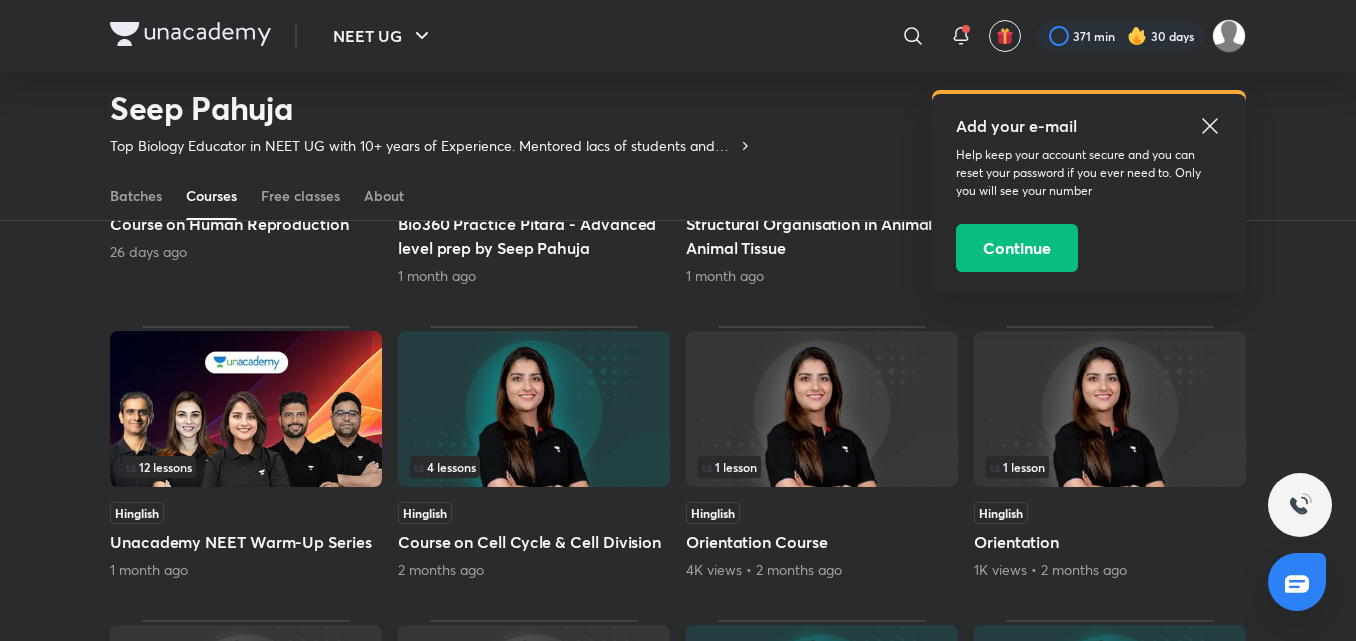 scroll, scrollTop: 702, scrollLeft: 0, axis: vertical 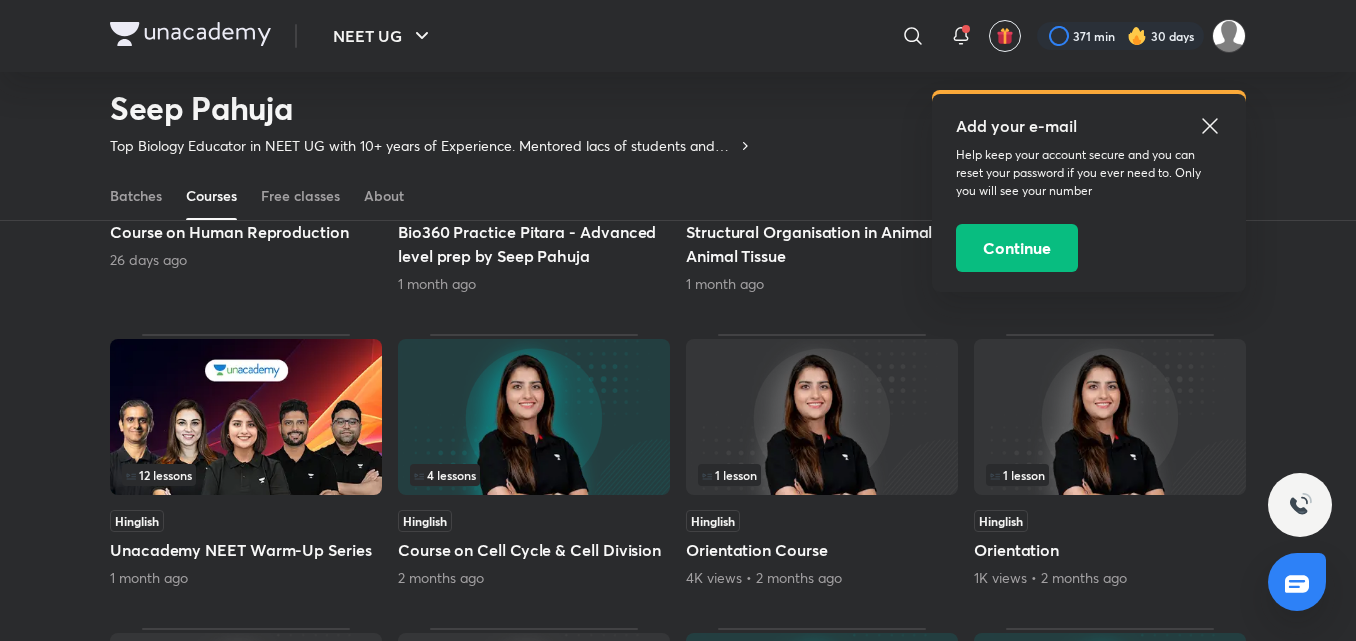 click on "4   lessons" at bounding box center (534, 475) 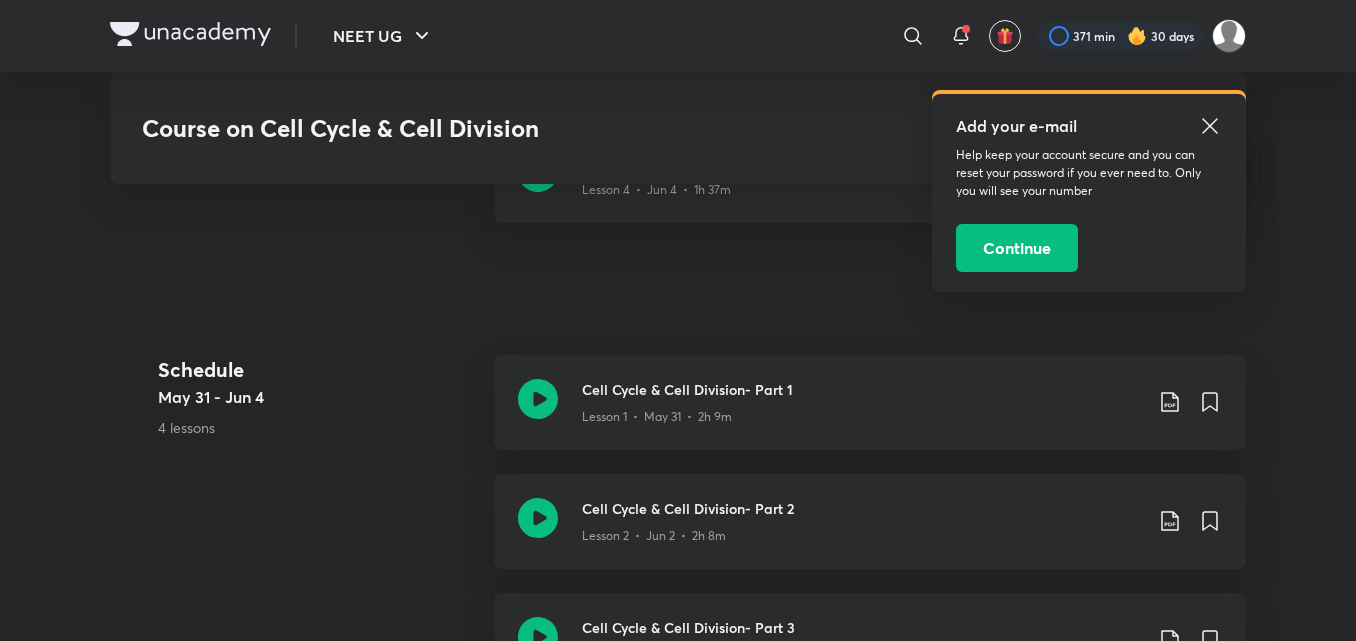 scroll, scrollTop: 967, scrollLeft: 0, axis: vertical 